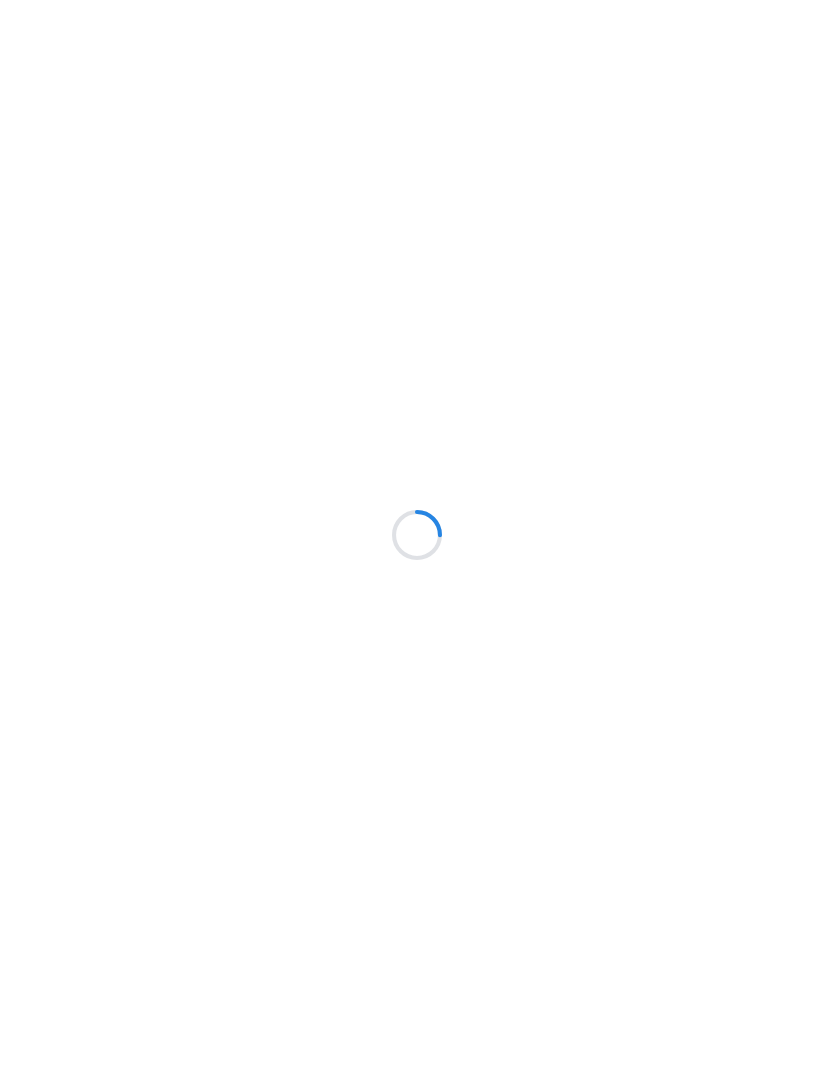 scroll, scrollTop: 0, scrollLeft: 0, axis: both 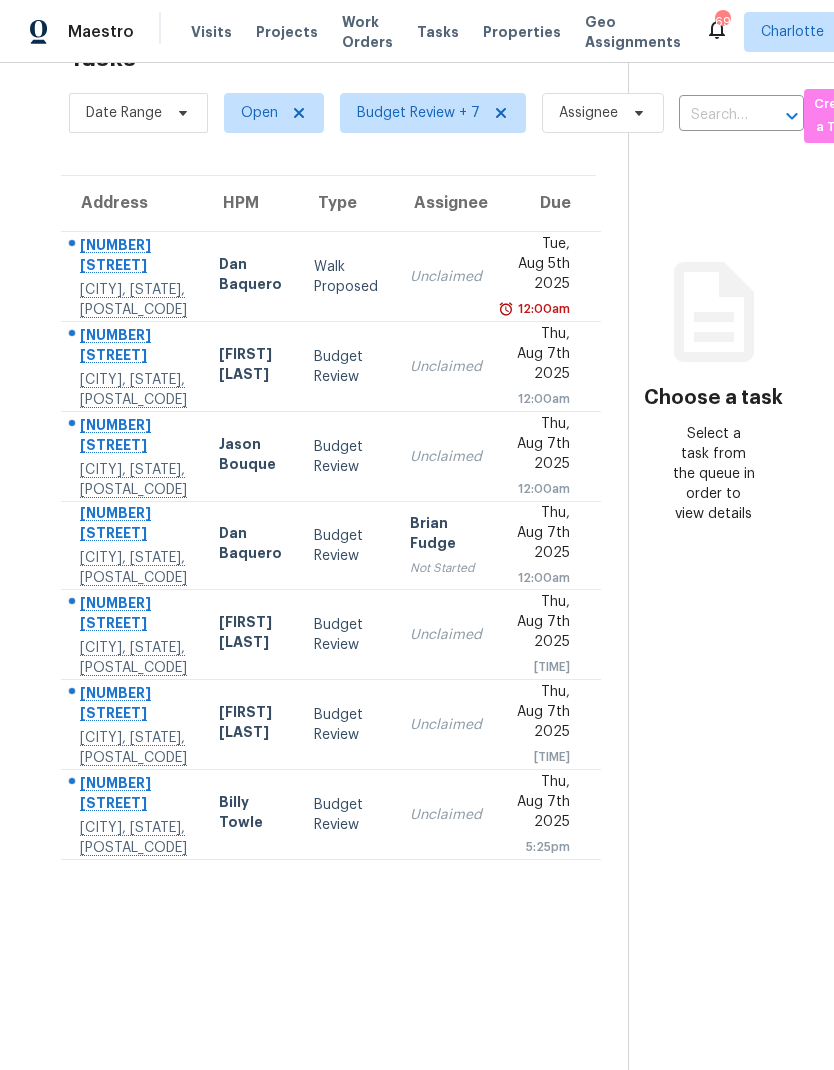 click on "Choose a task Select a task from the queue in order to view details" at bounding box center [713, 535] 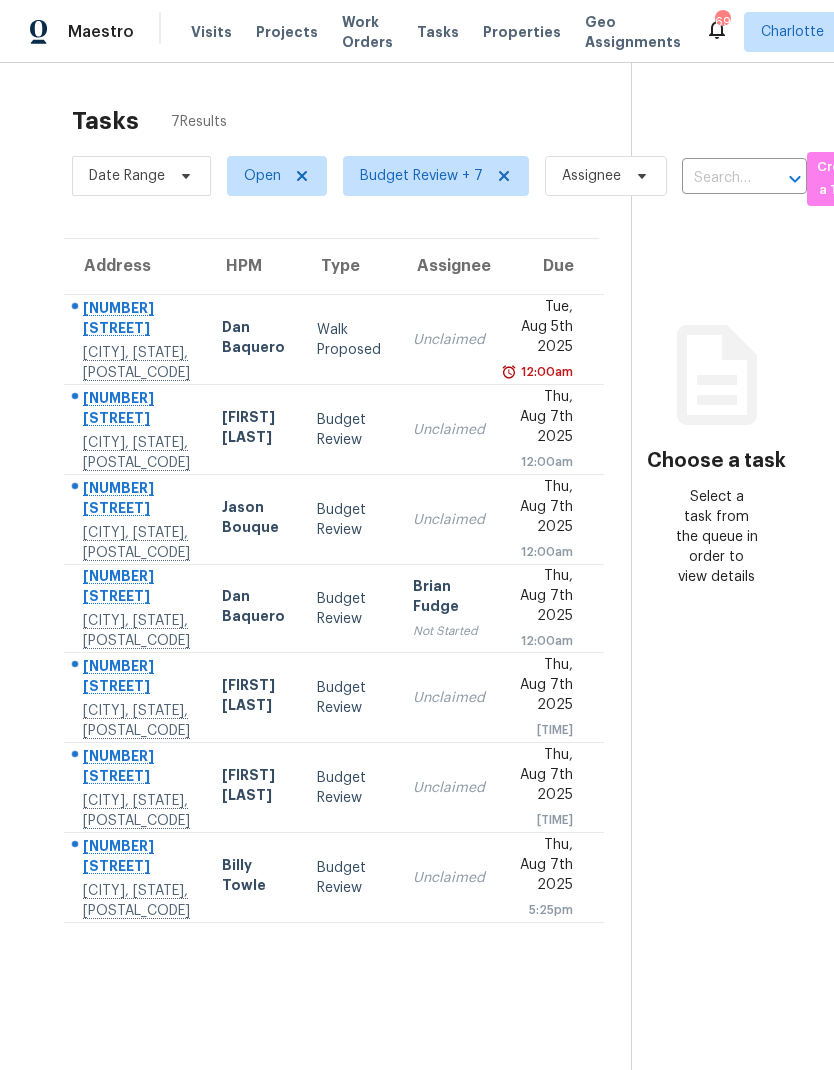 scroll, scrollTop: 0, scrollLeft: 0, axis: both 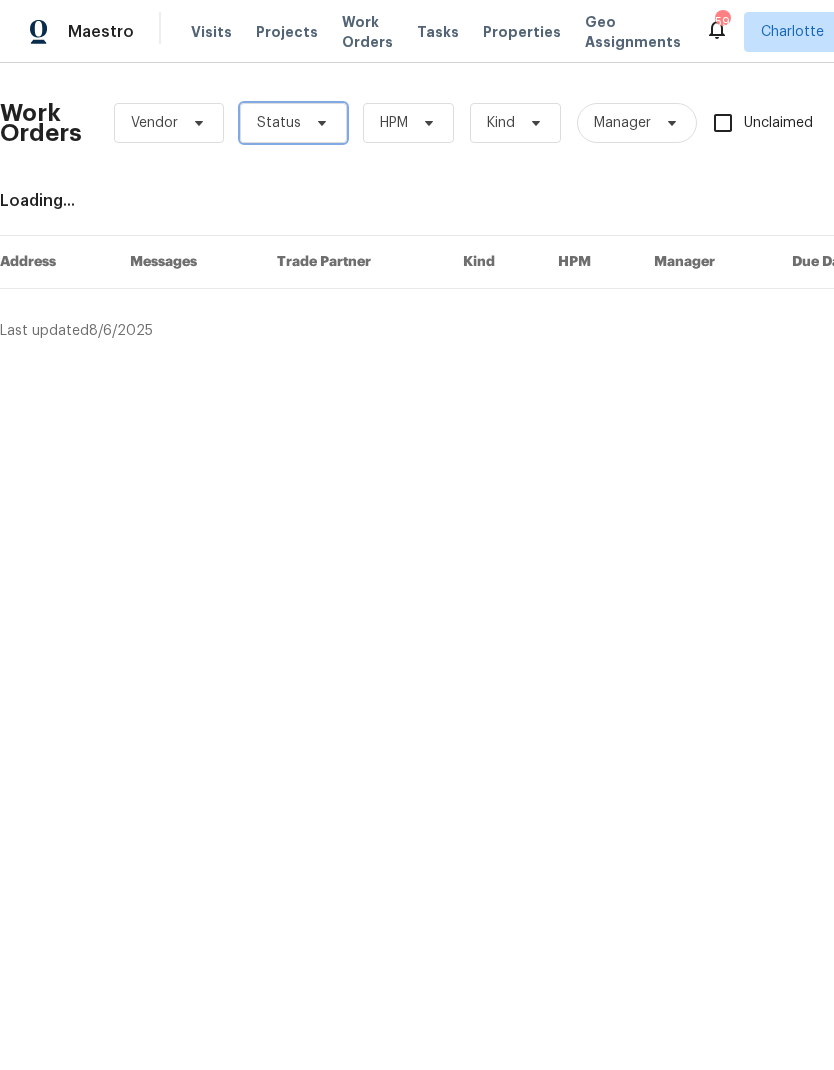 click 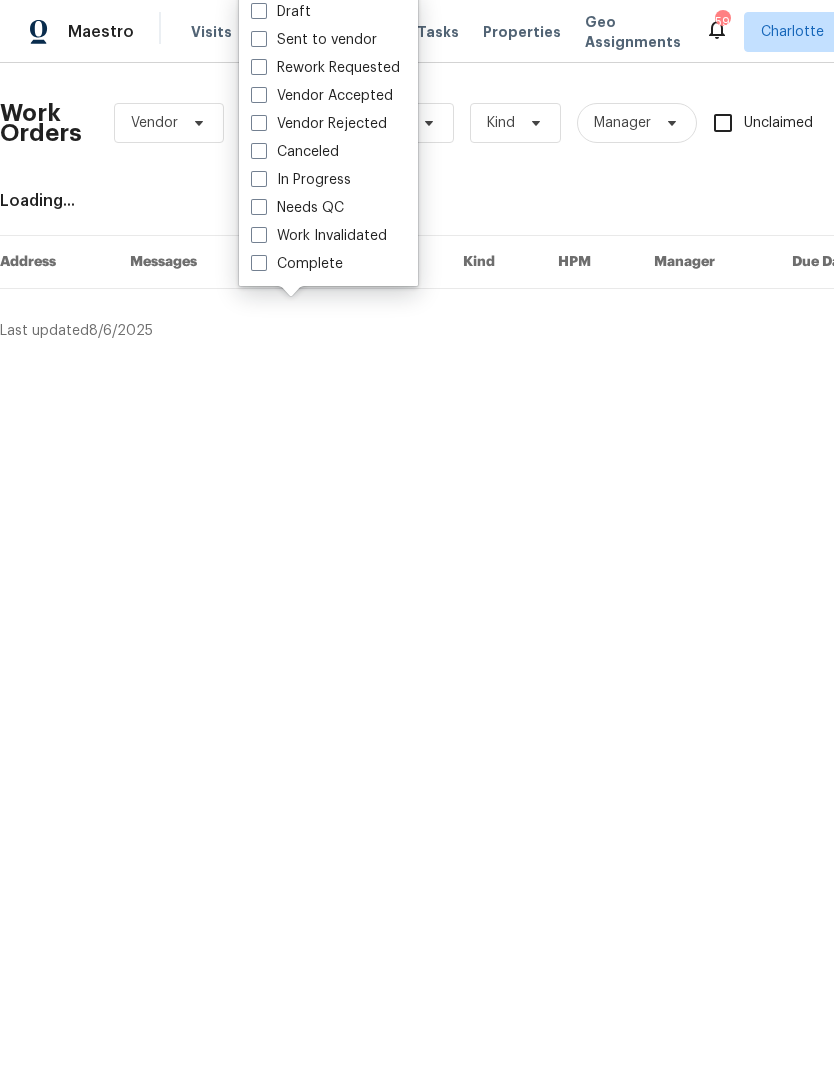 click on "Needs QC" at bounding box center (297, 208) 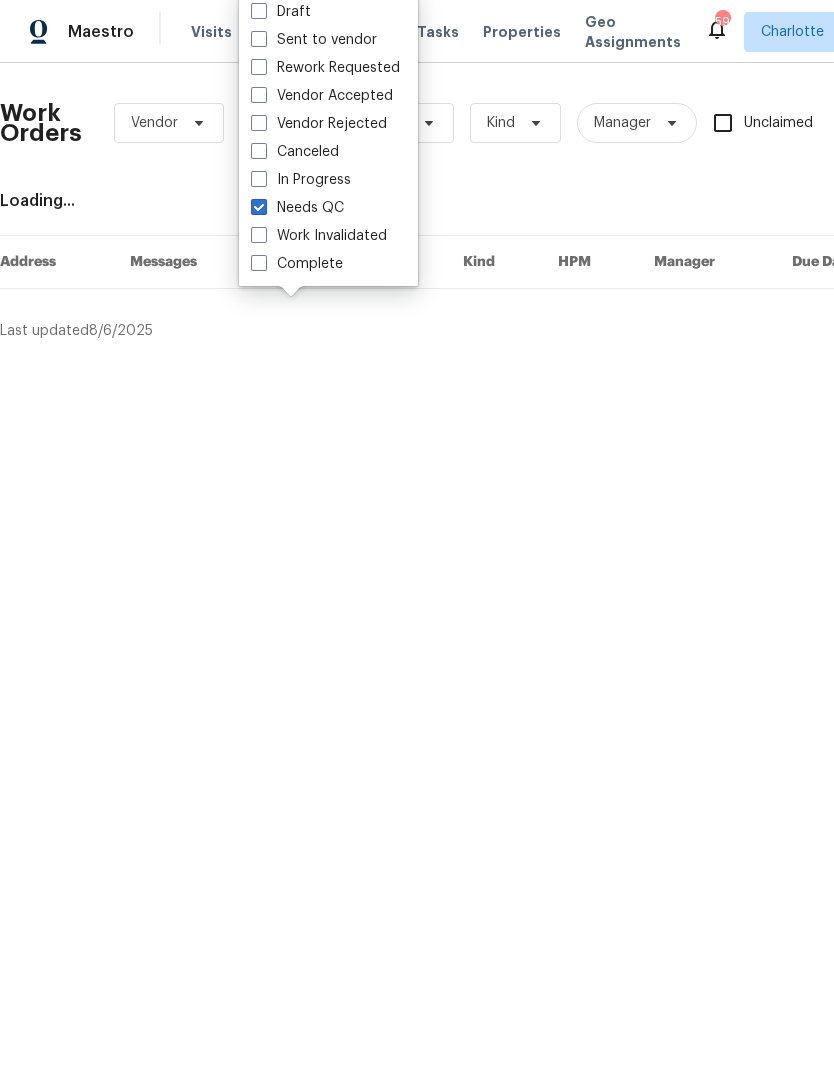 checkbox on "true" 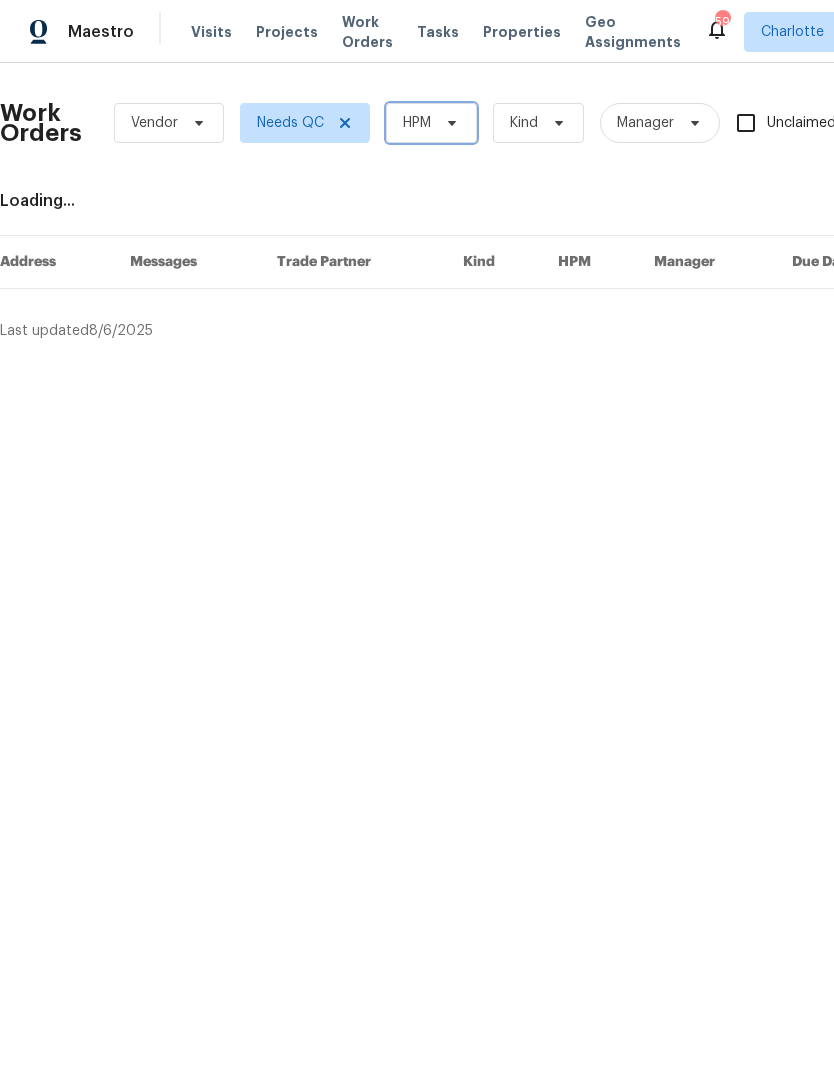 click at bounding box center (449, 123) 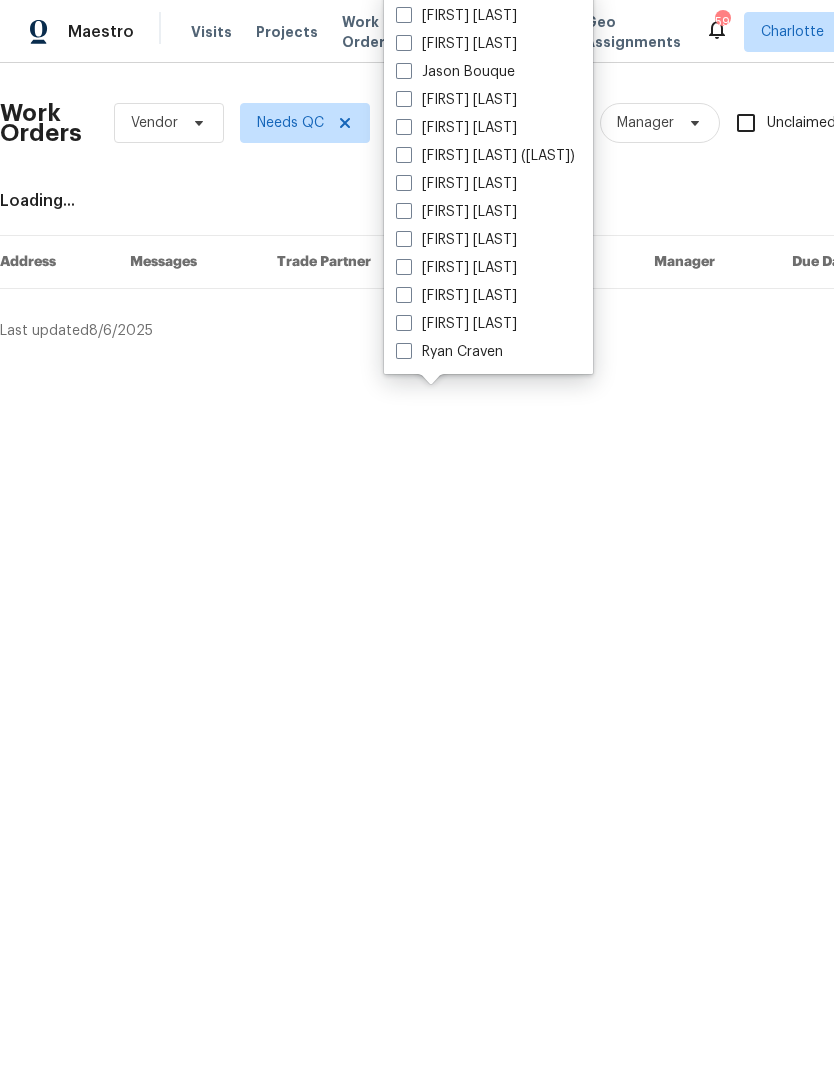 scroll, scrollTop: 248, scrollLeft: 0, axis: vertical 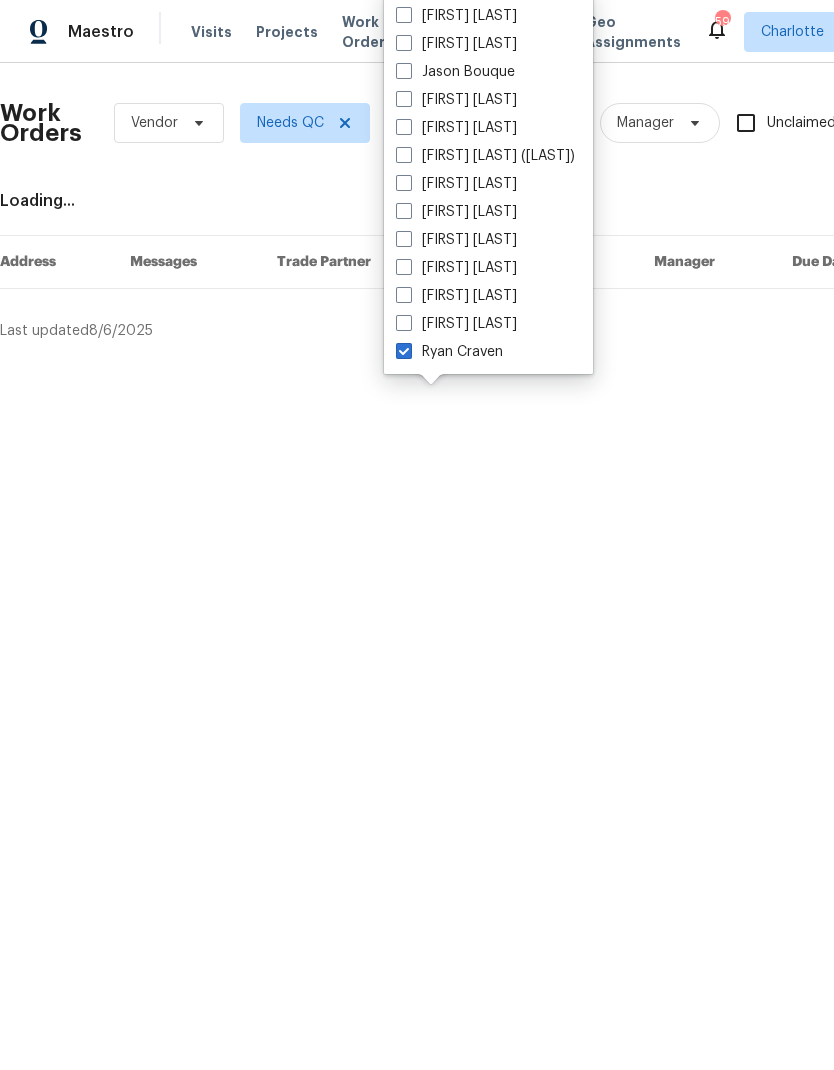 checkbox on "true" 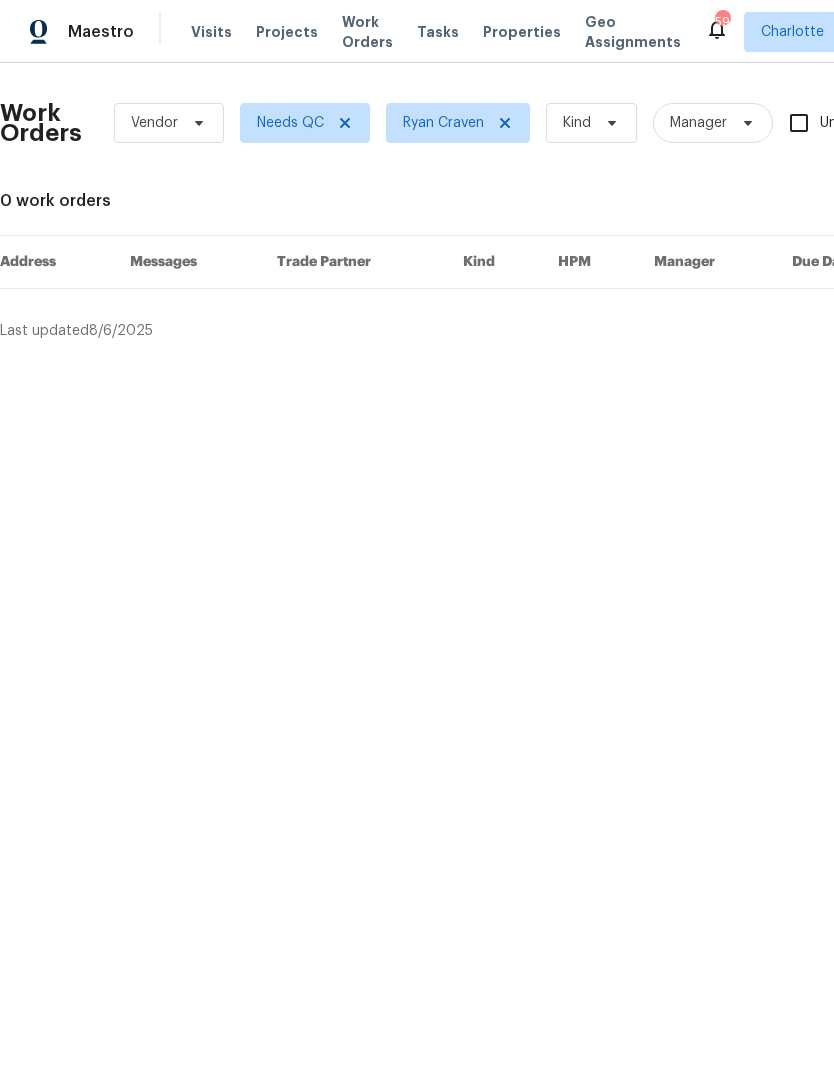 click on "Maestro" at bounding box center (101, 32) 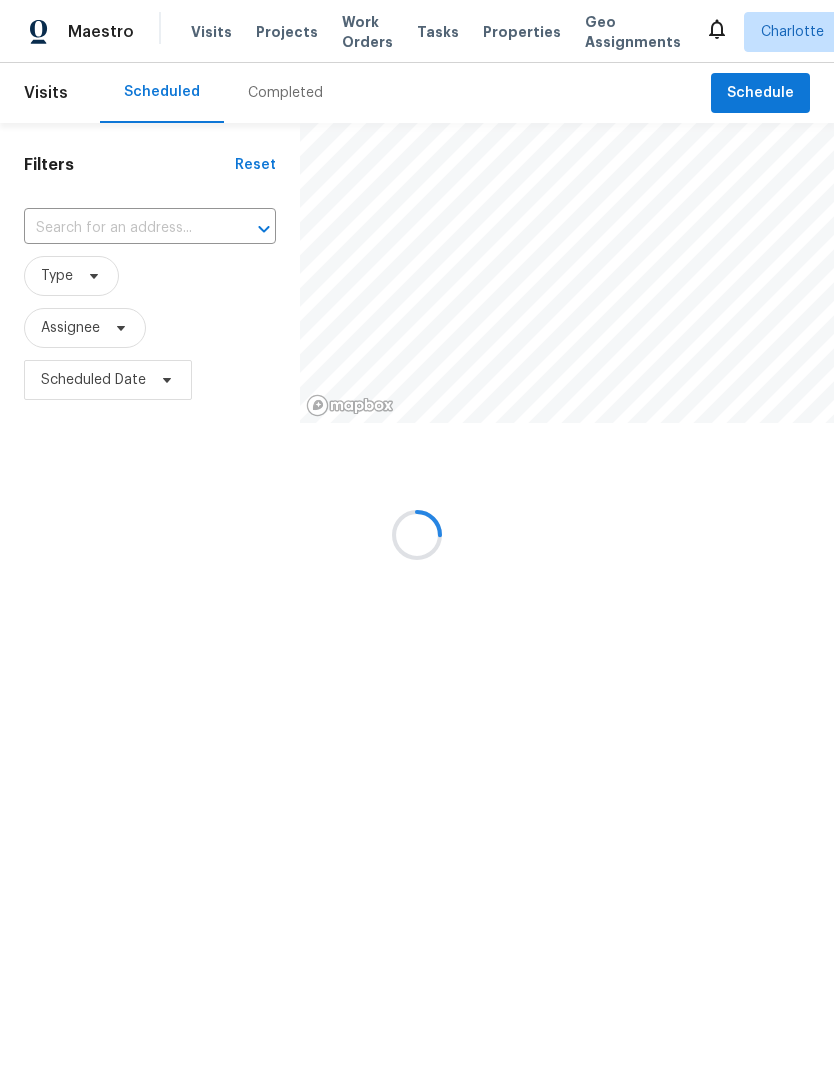 scroll, scrollTop: 0, scrollLeft: 0, axis: both 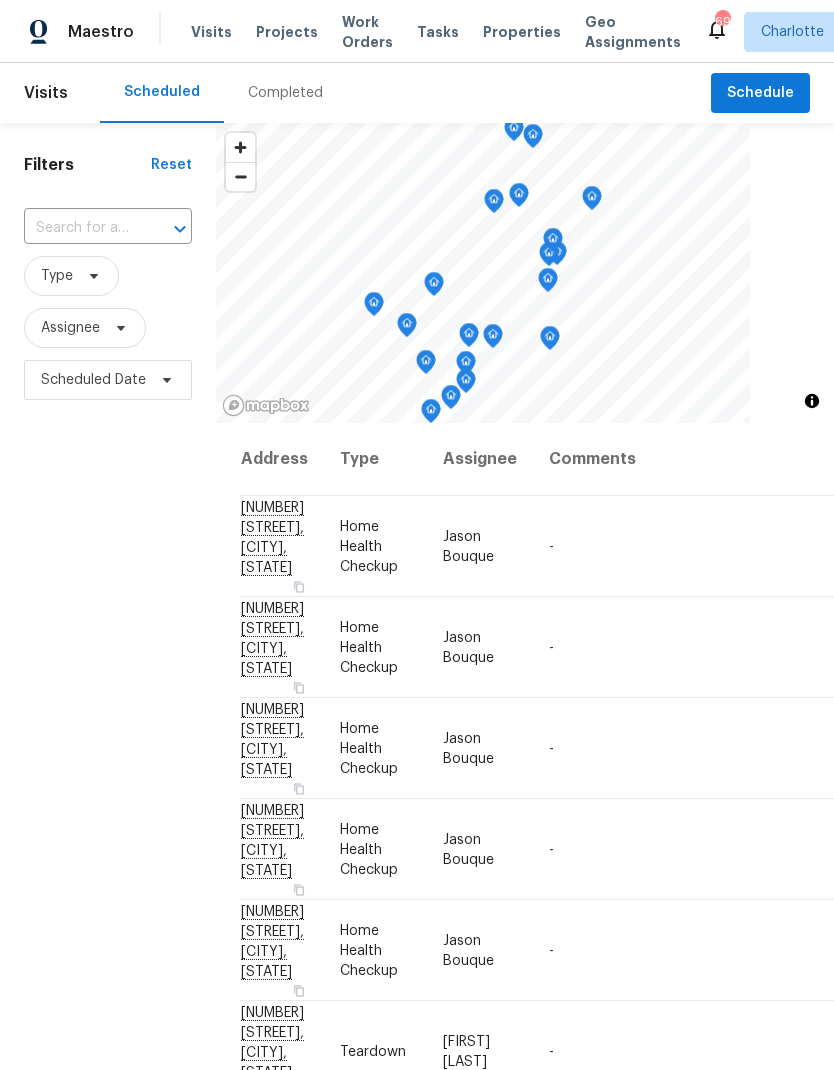click on "Work Orders" at bounding box center (367, 32) 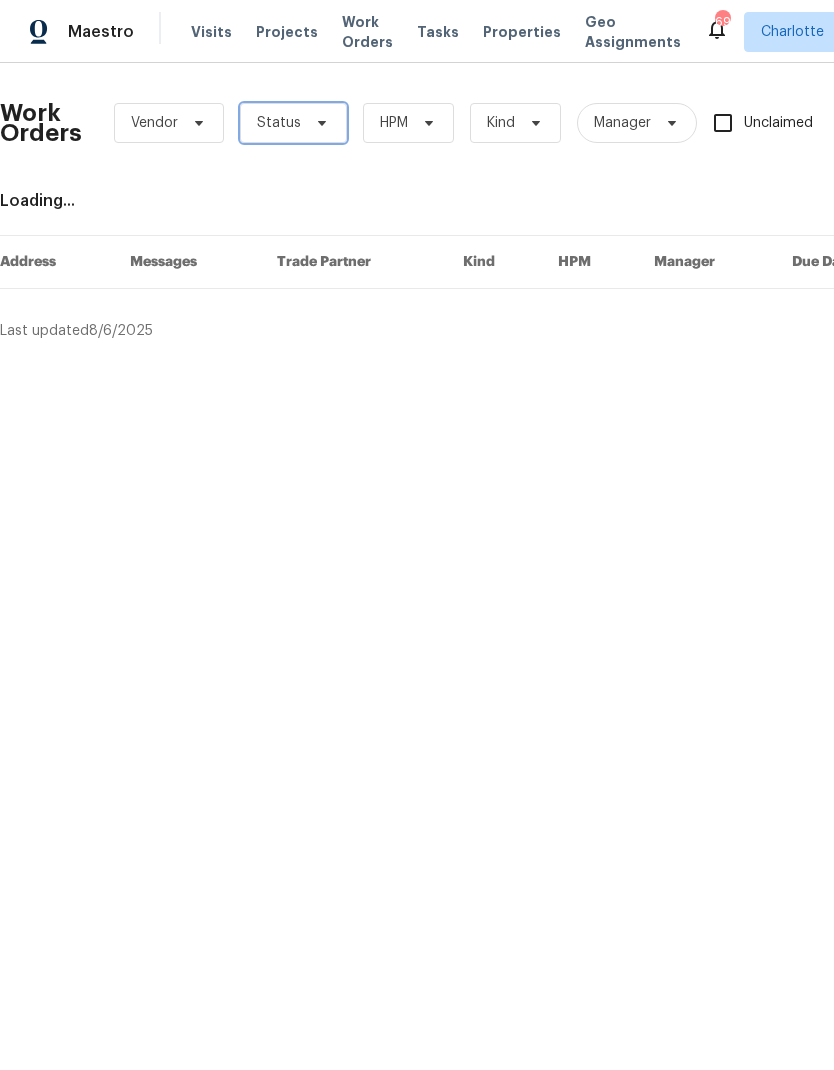 click on "Status" at bounding box center [293, 123] 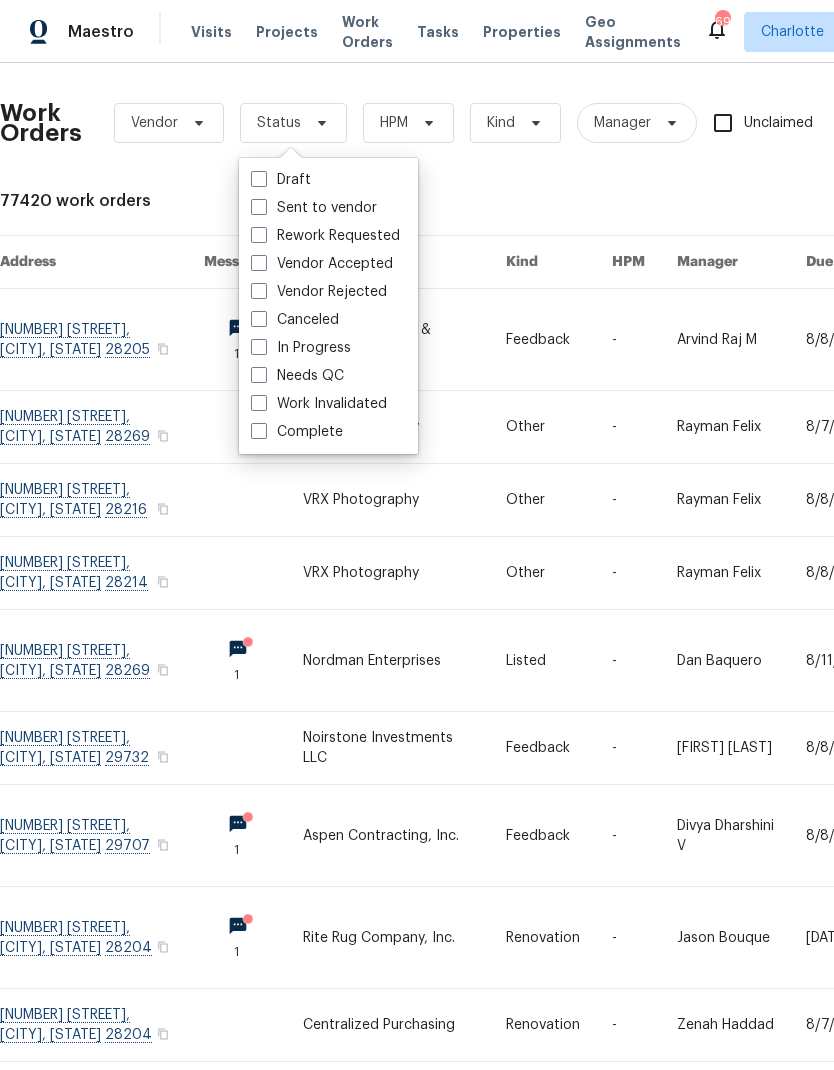 click on "In Progress" at bounding box center [301, 348] 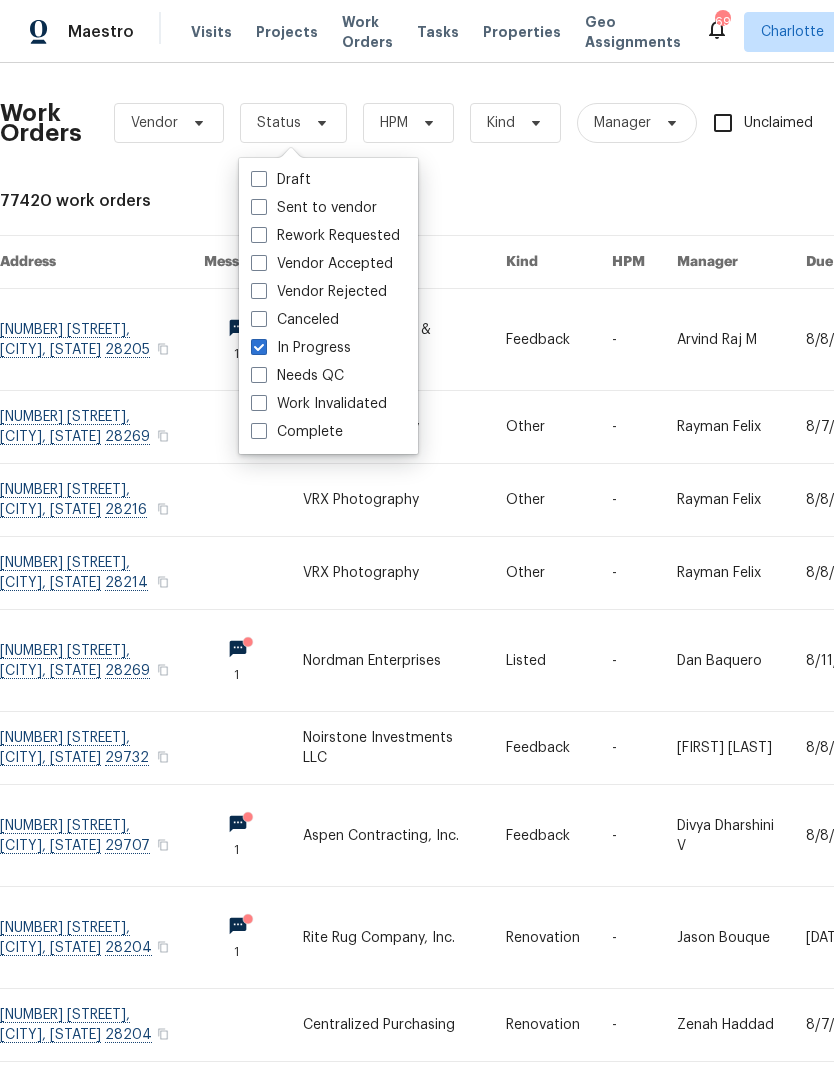checkbox on "true" 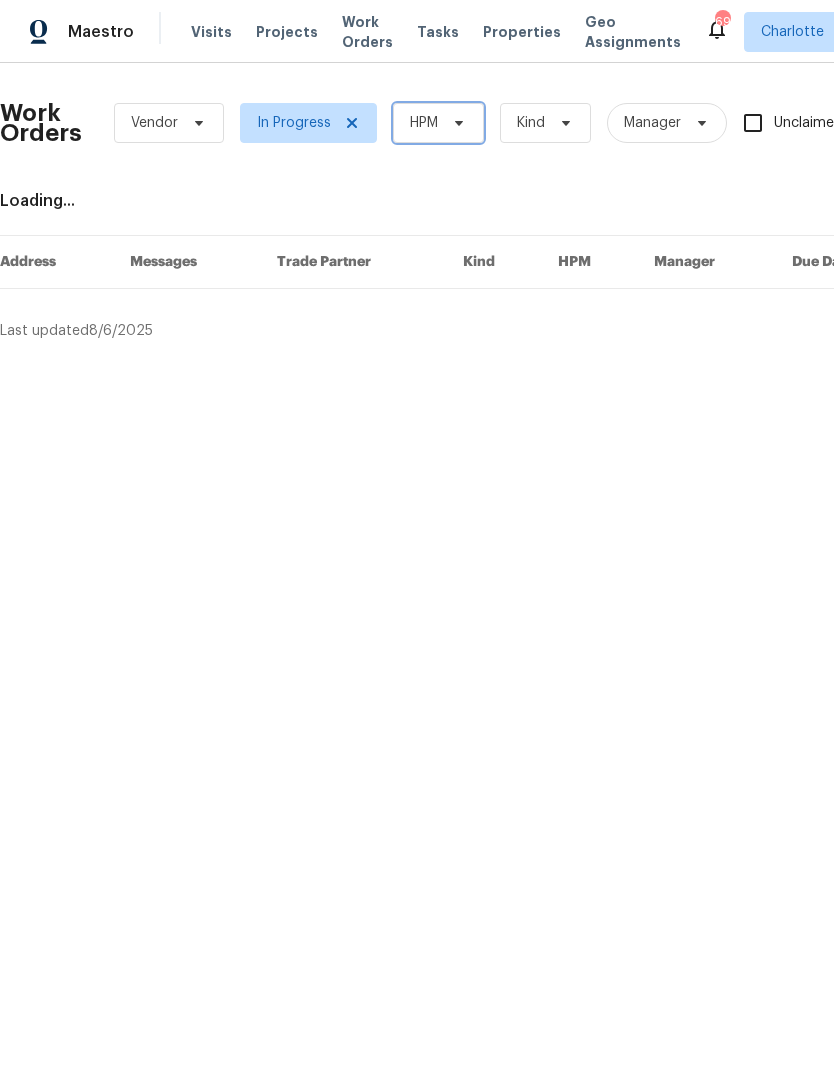 click on "HPM" at bounding box center (438, 123) 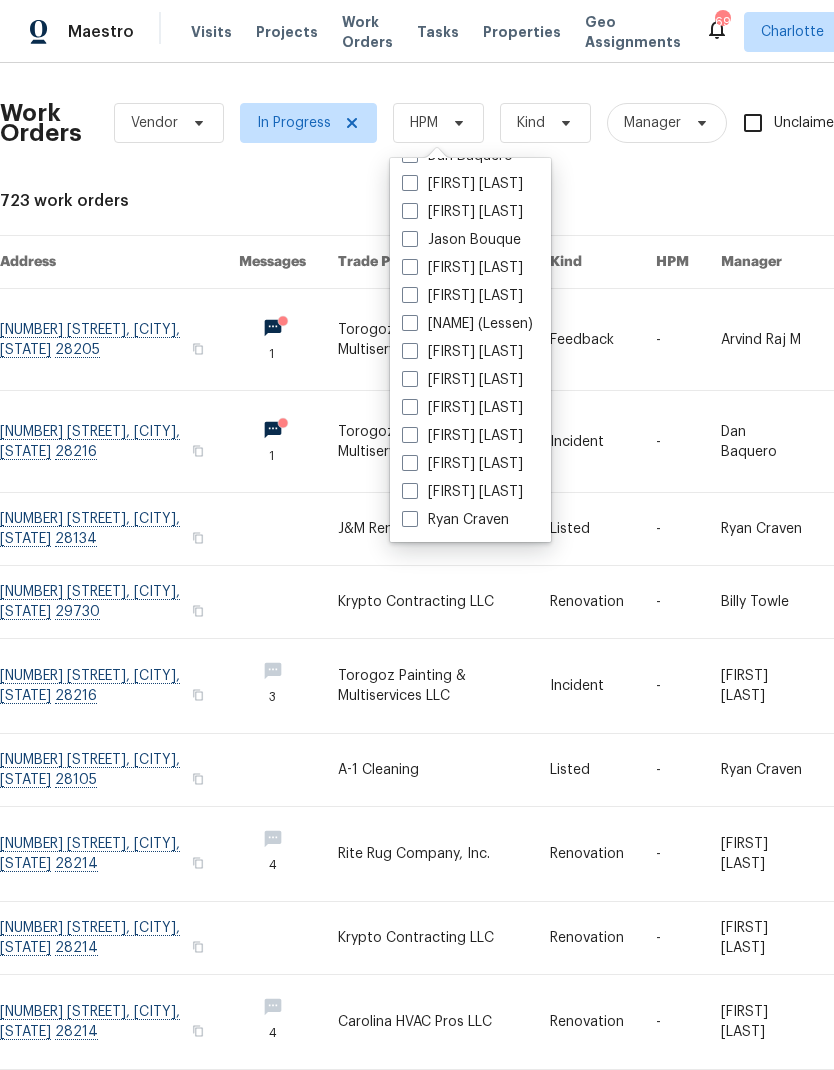 scroll, scrollTop: 248, scrollLeft: 0, axis: vertical 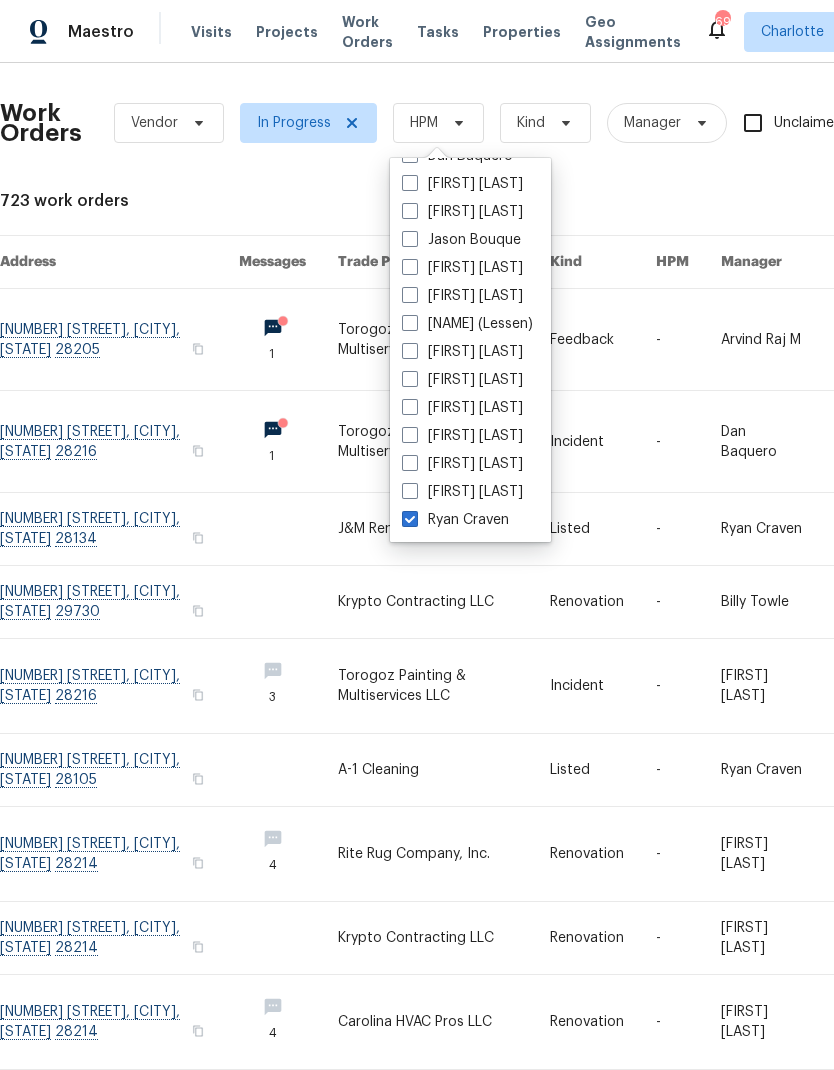 checkbox on "true" 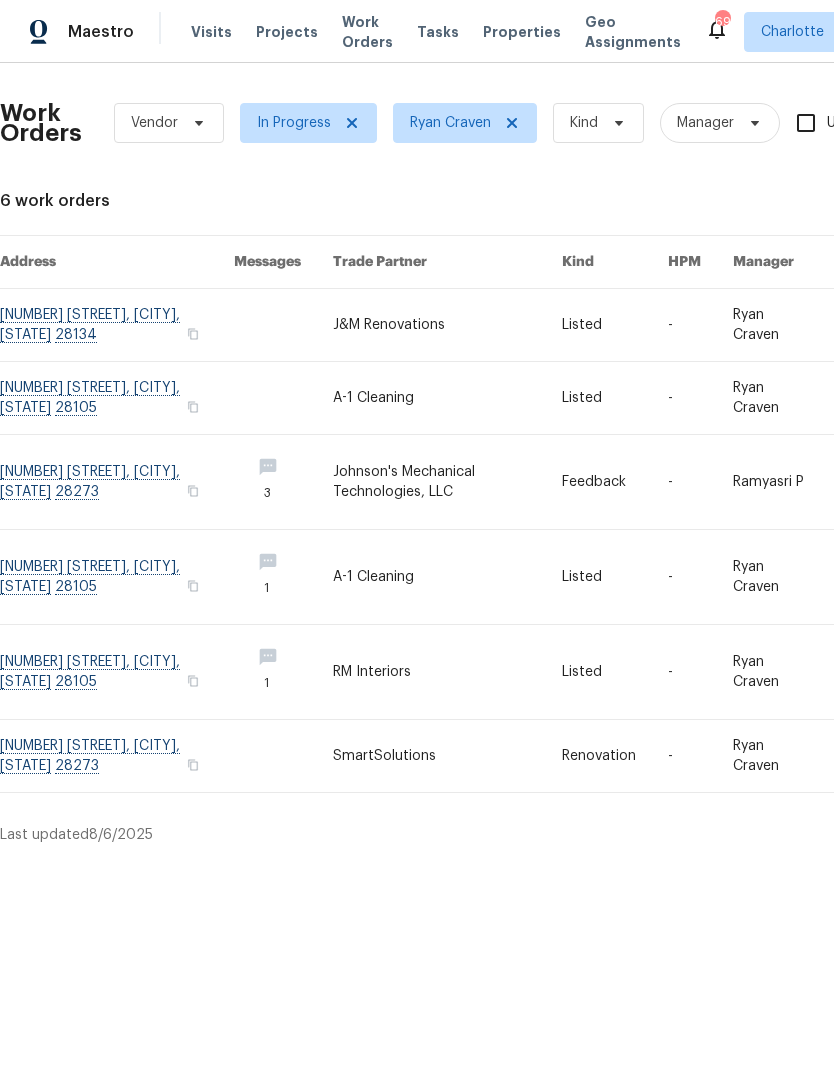 scroll, scrollTop: 0, scrollLeft: 0, axis: both 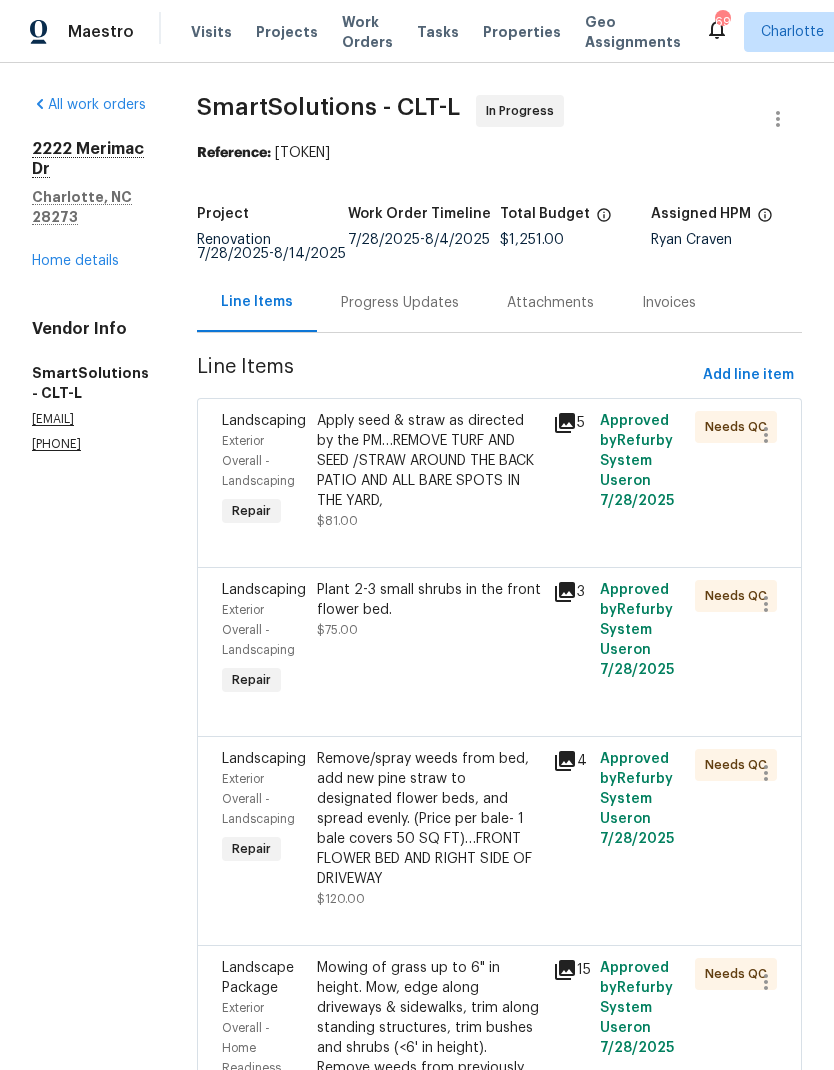 click on "Progress Updates" at bounding box center [400, 302] 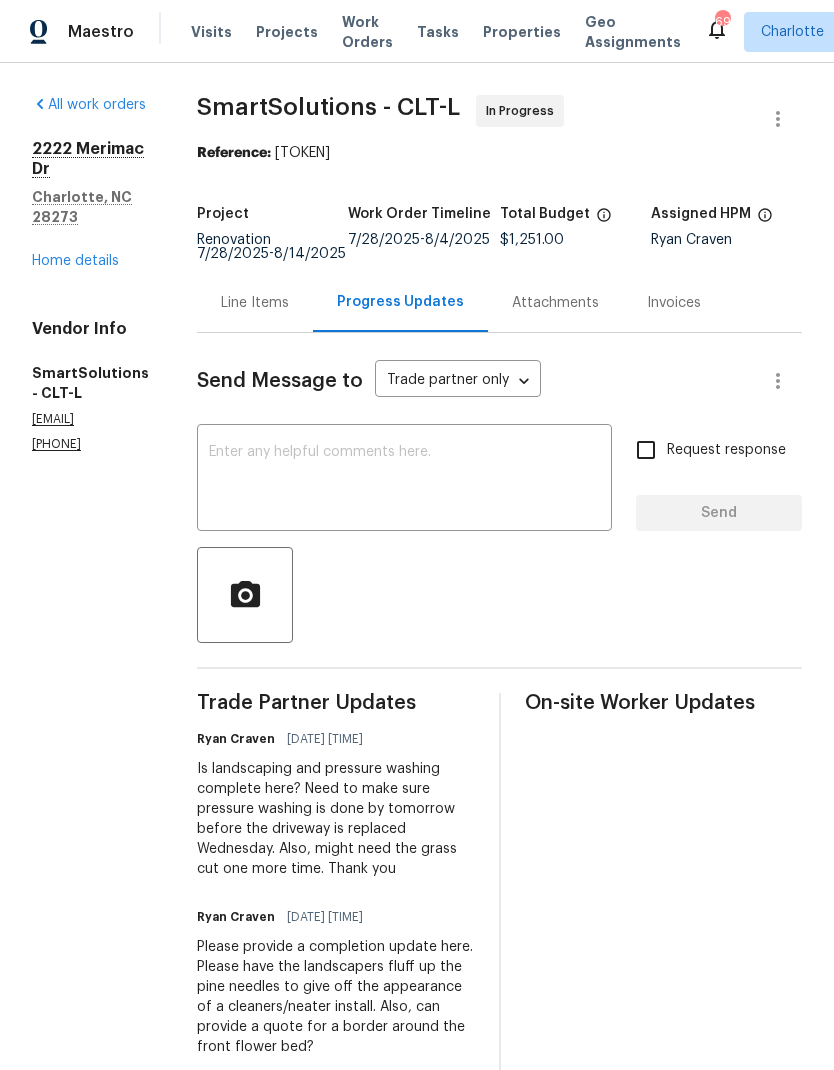 click at bounding box center (404, 480) 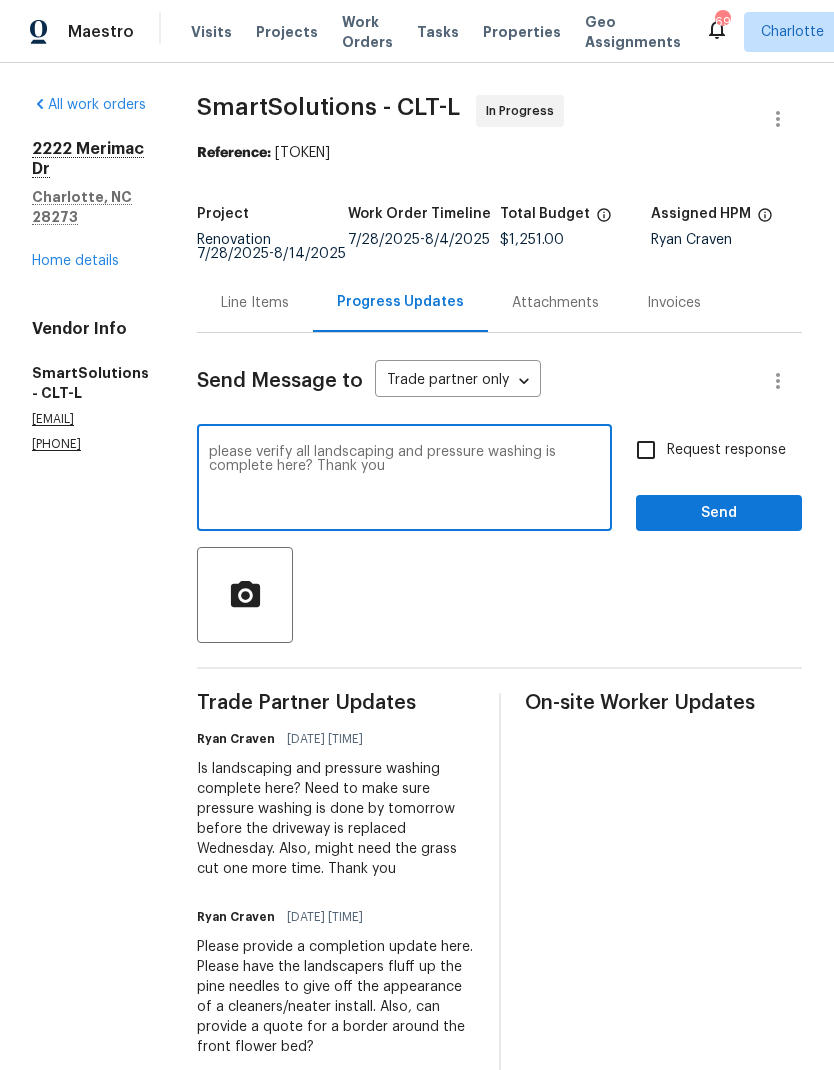 click on "please verify all landscaping and pressure washing is complete here? Thank you" at bounding box center (404, 480) 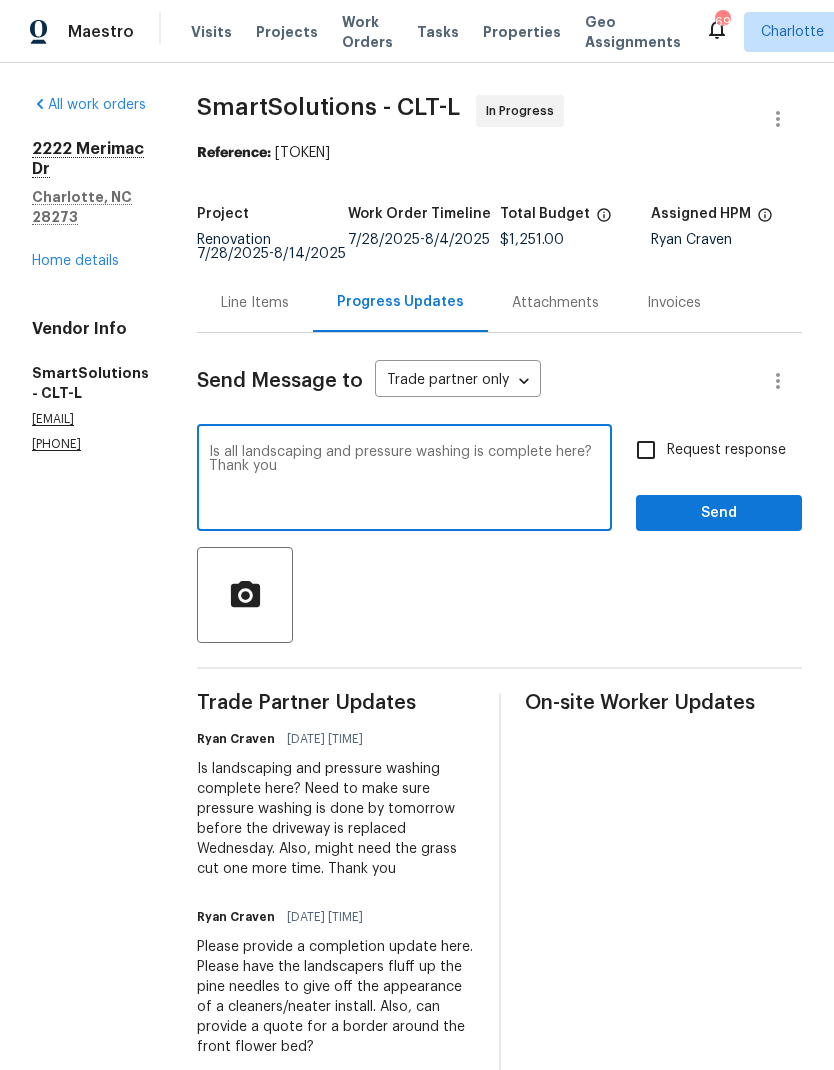 click on "Is all landscaping and pressure washing is complete here? Thank you" at bounding box center (404, 480) 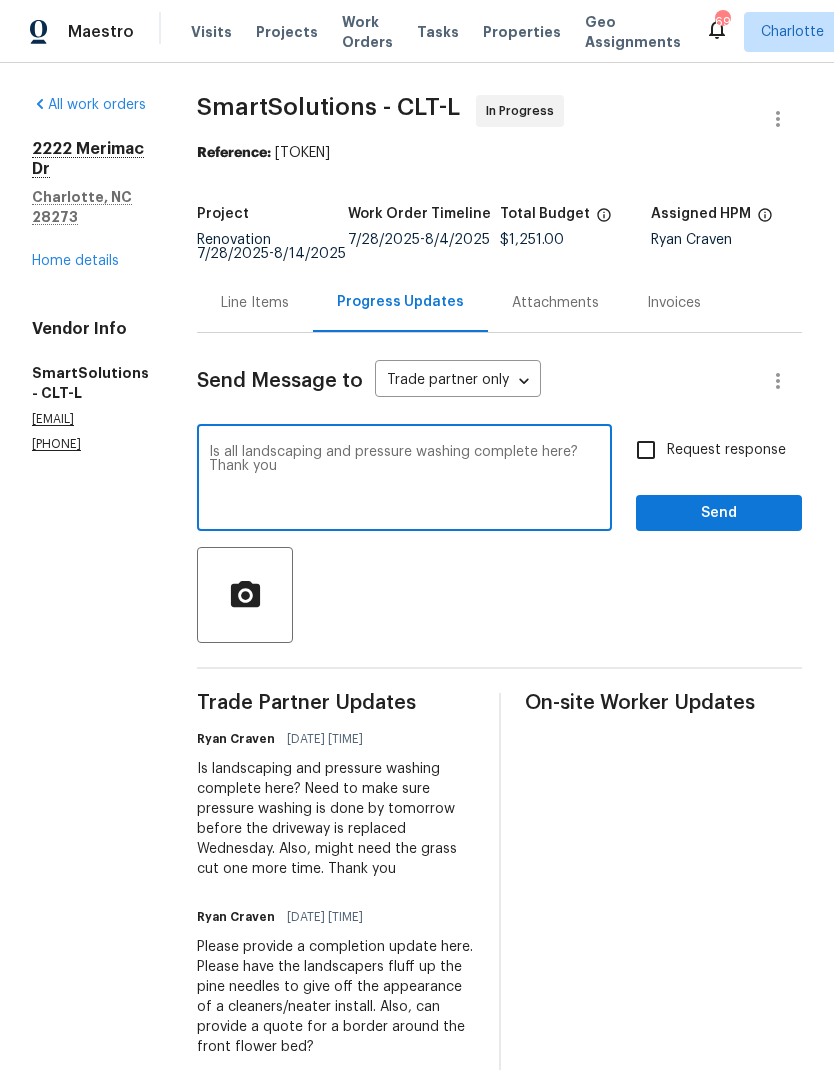 click on "Is all landscaping and pressure washing complete here? Thank you" at bounding box center [404, 480] 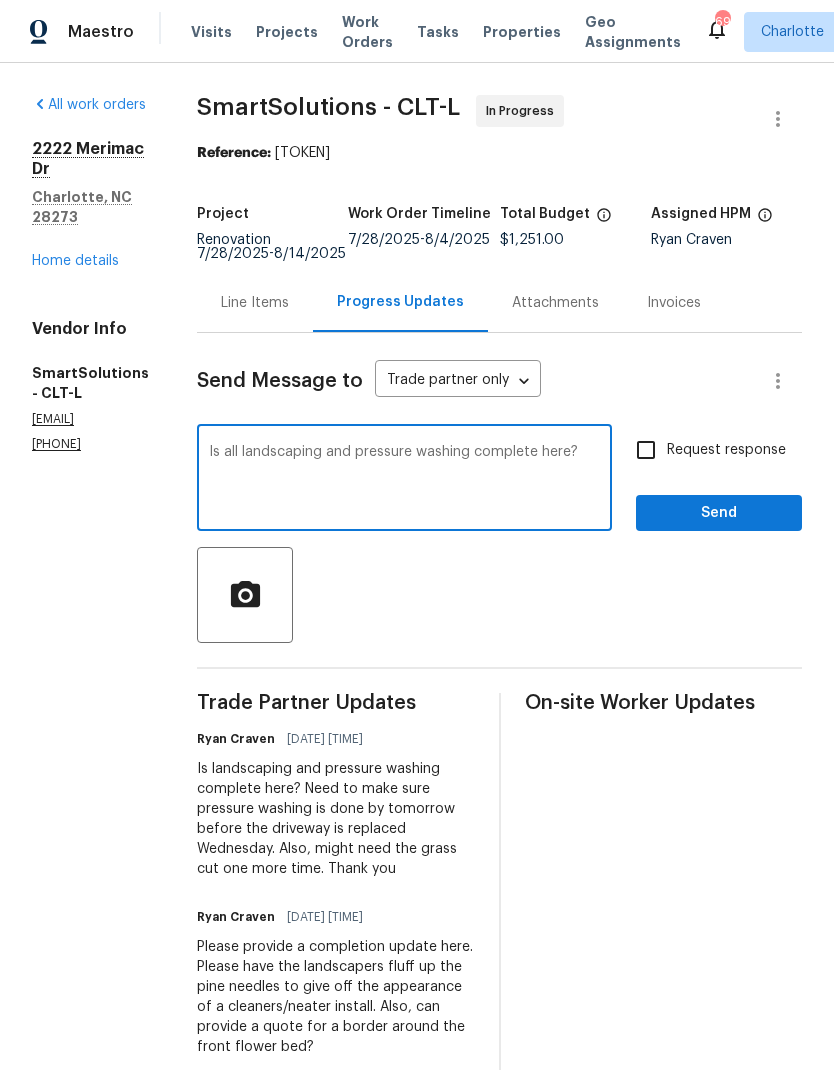 type on "Is all landscaping and pressure washing complete here?" 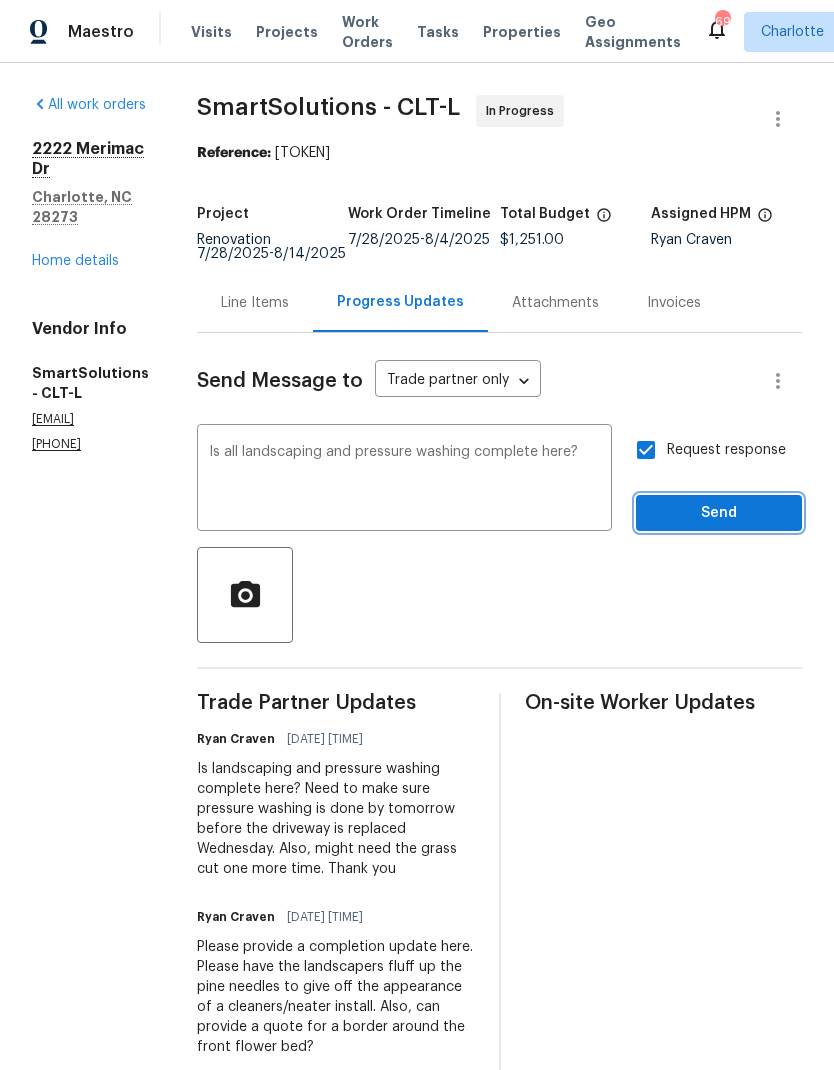 click on "Send" at bounding box center [719, 513] 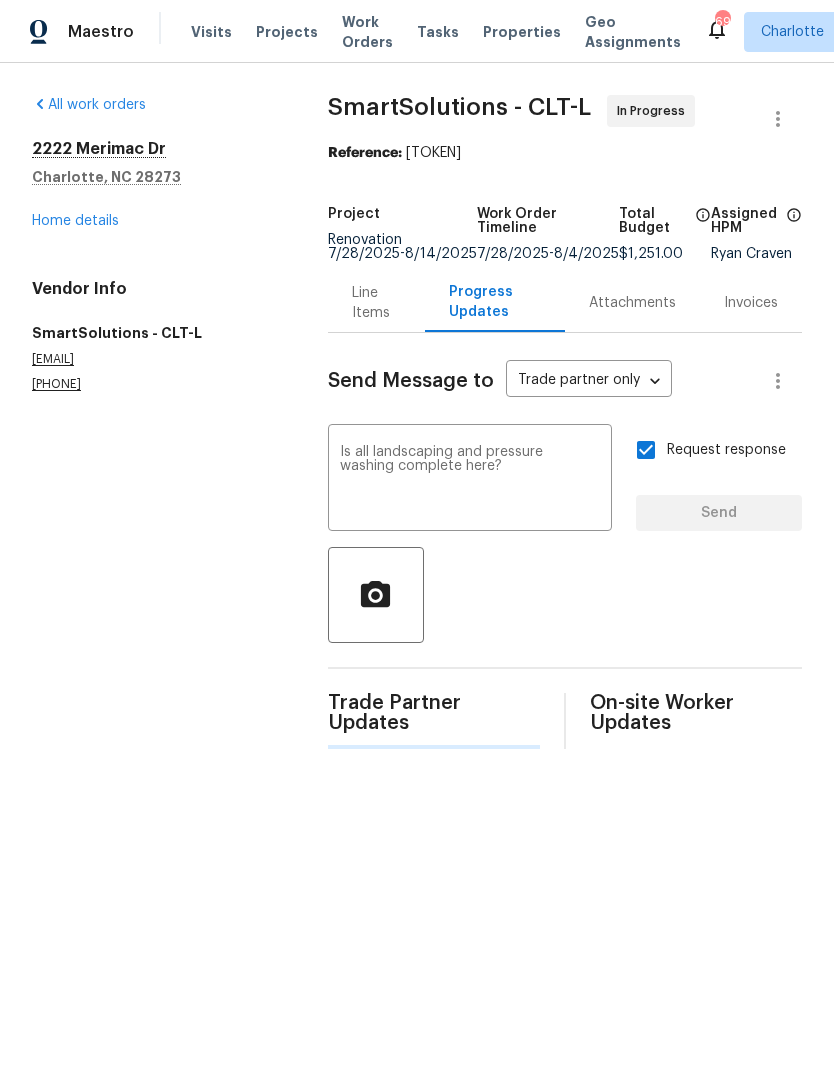 type 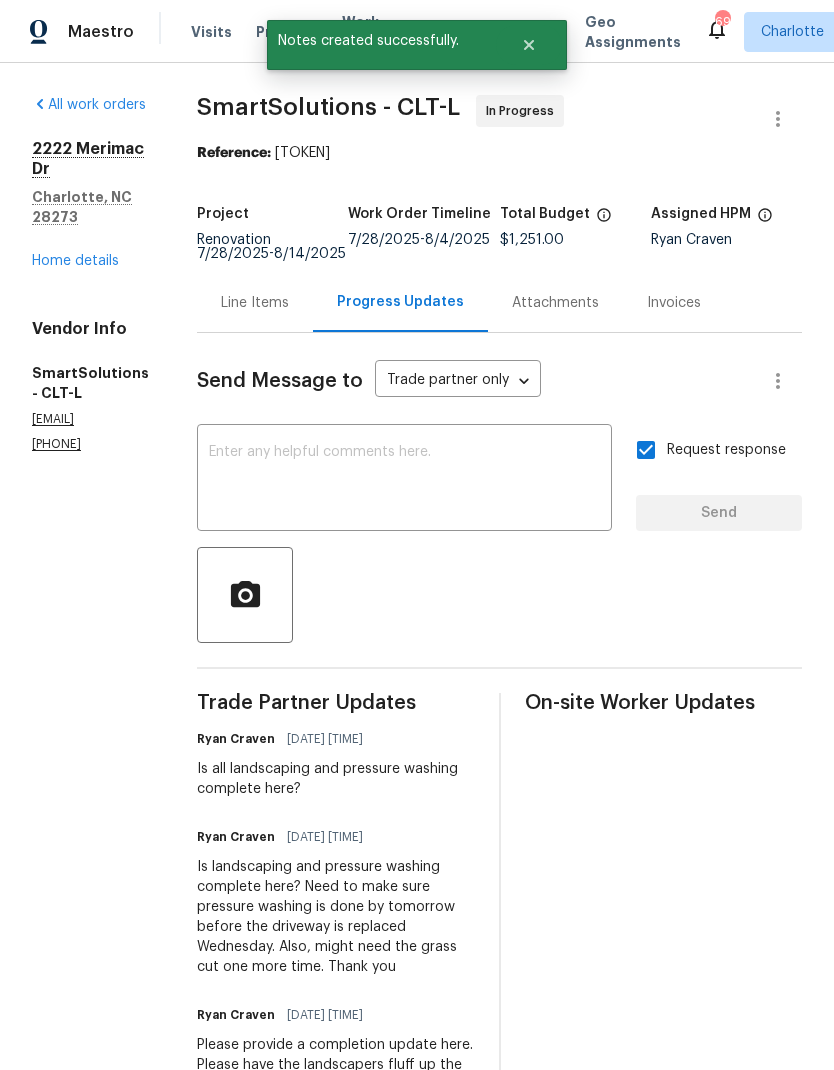 click on "Home details" at bounding box center [75, 261] 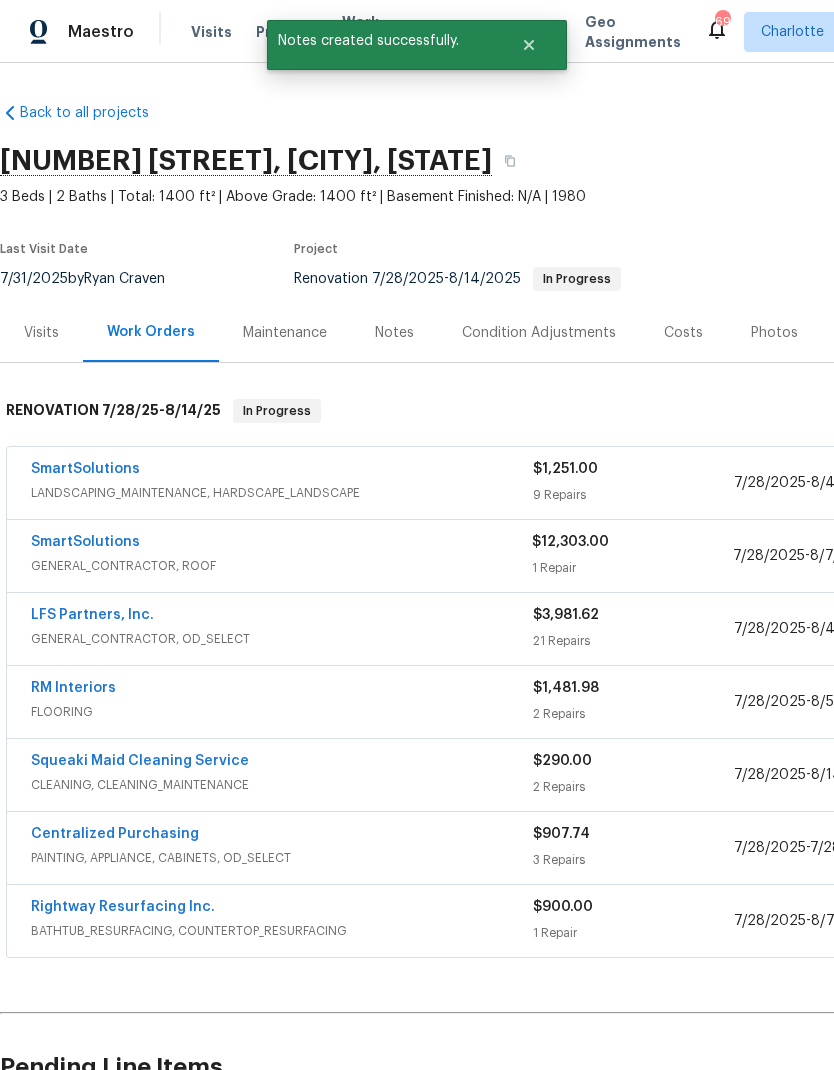 click on "SmartSolutions" at bounding box center (85, 542) 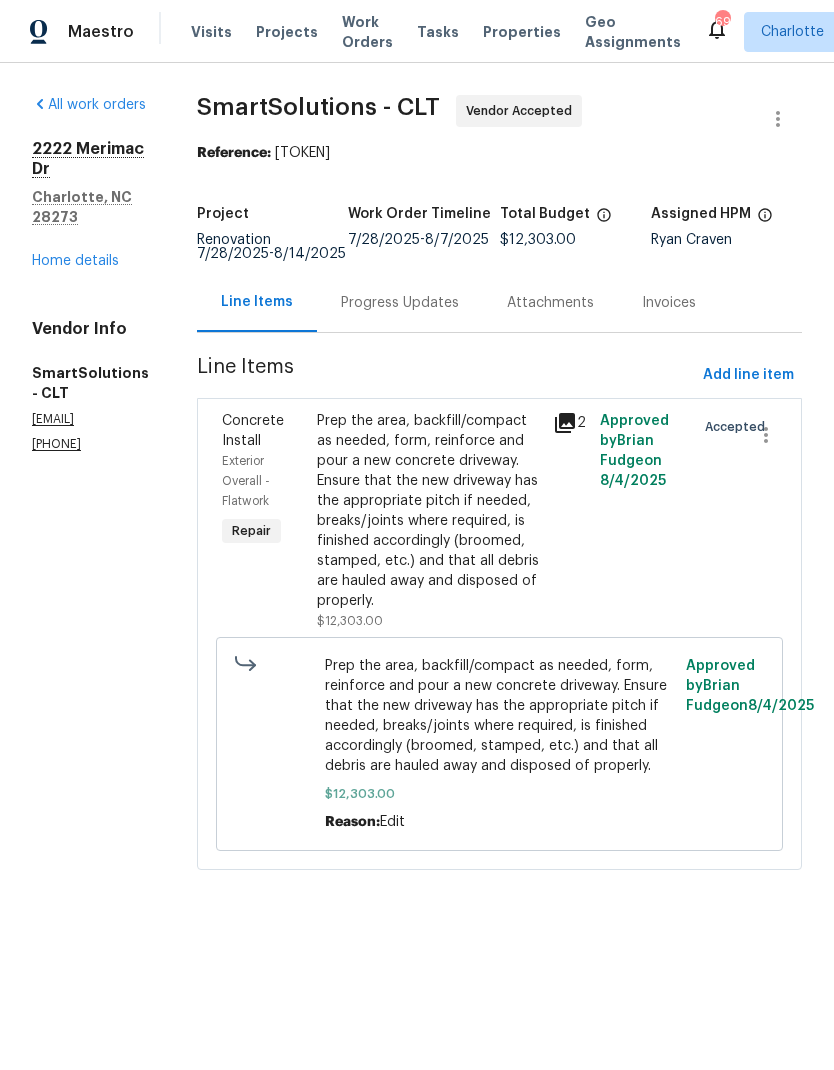 click on "Progress Updates" at bounding box center [400, 303] 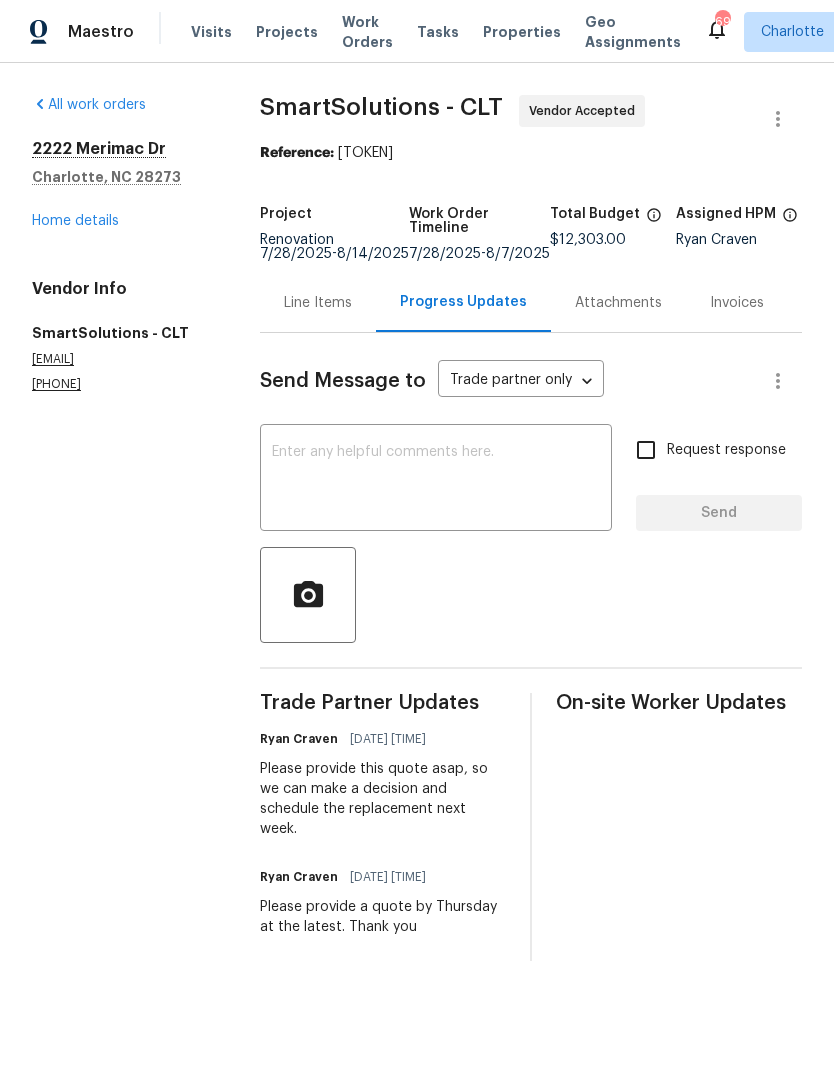 click at bounding box center [436, 480] 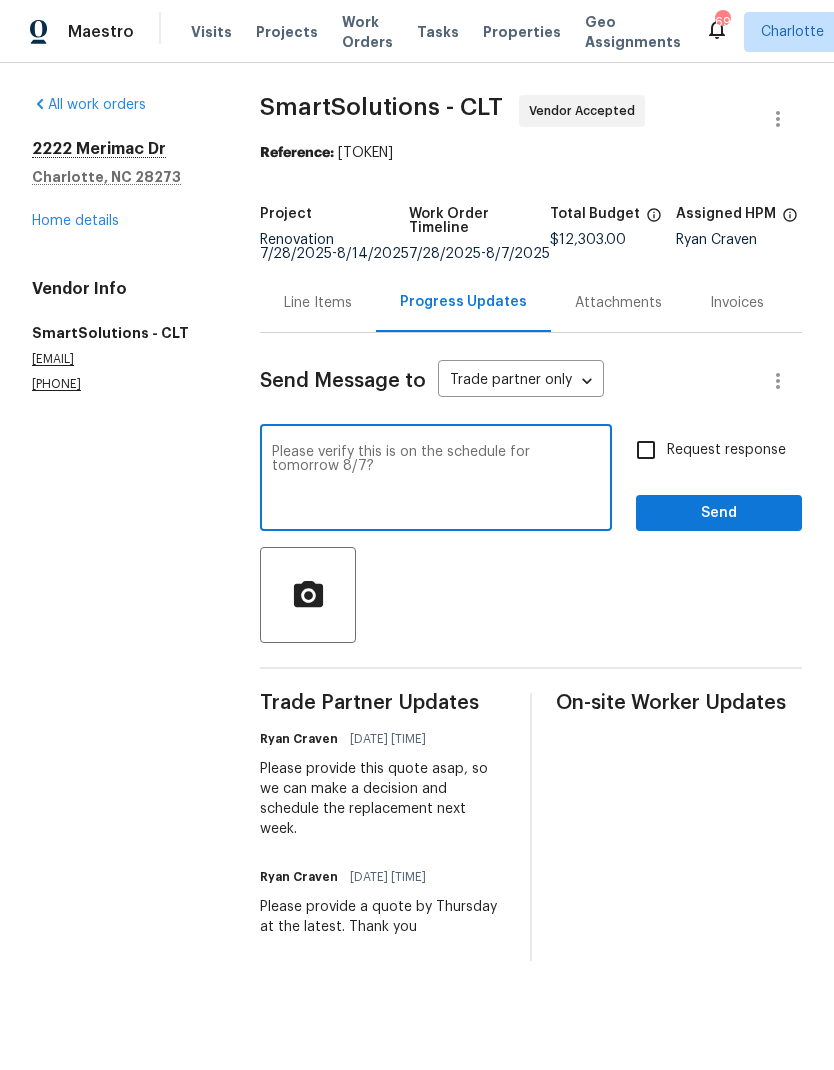 type on "Please verify this is on the schedule for tomorrow 8/7?" 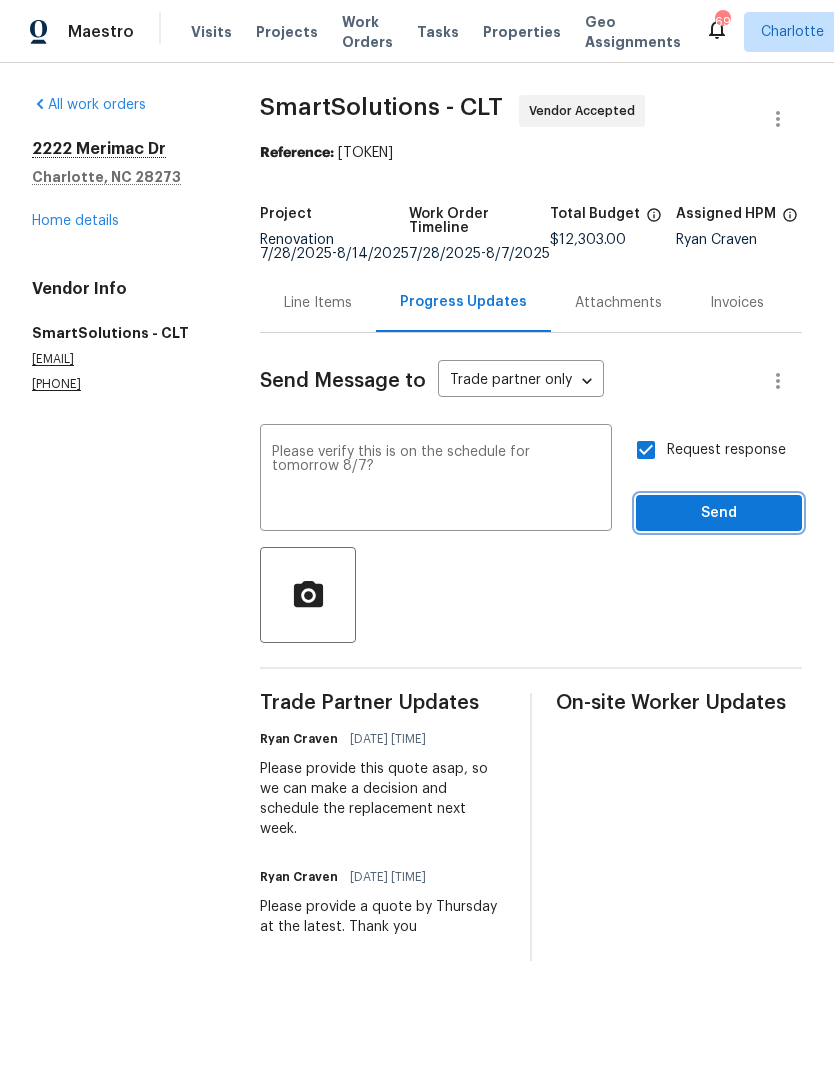 click on "Send" at bounding box center [719, 513] 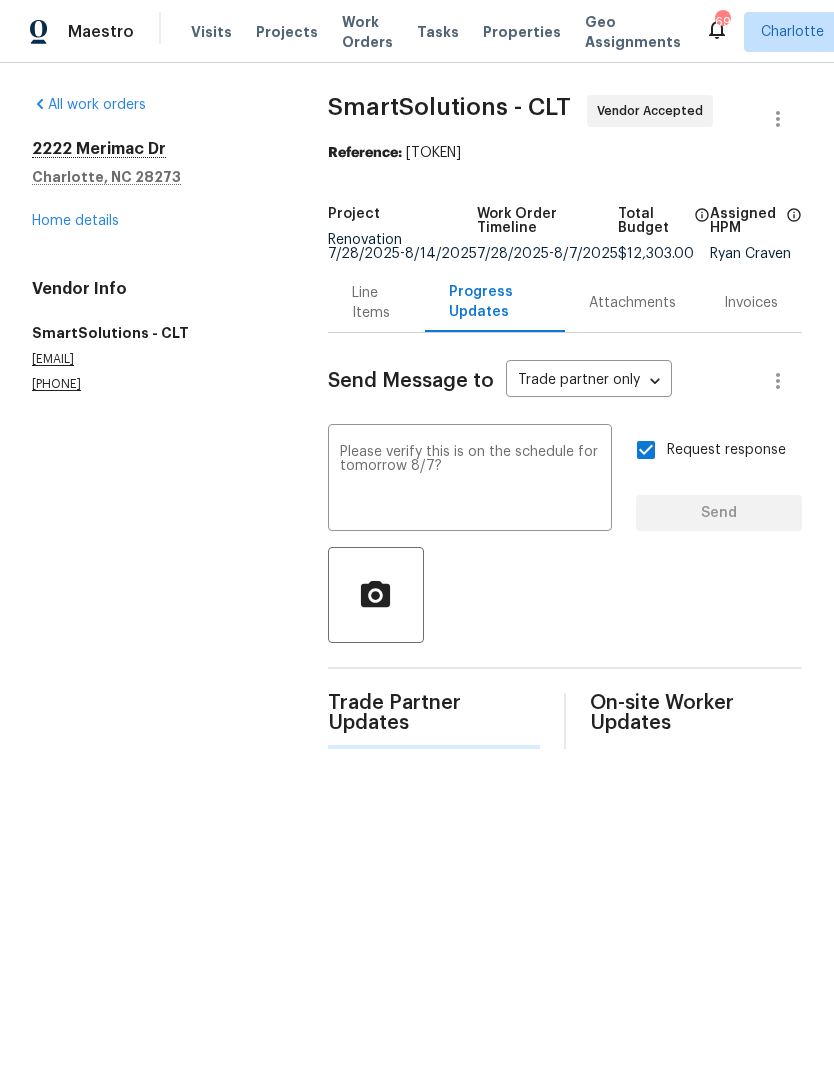 type 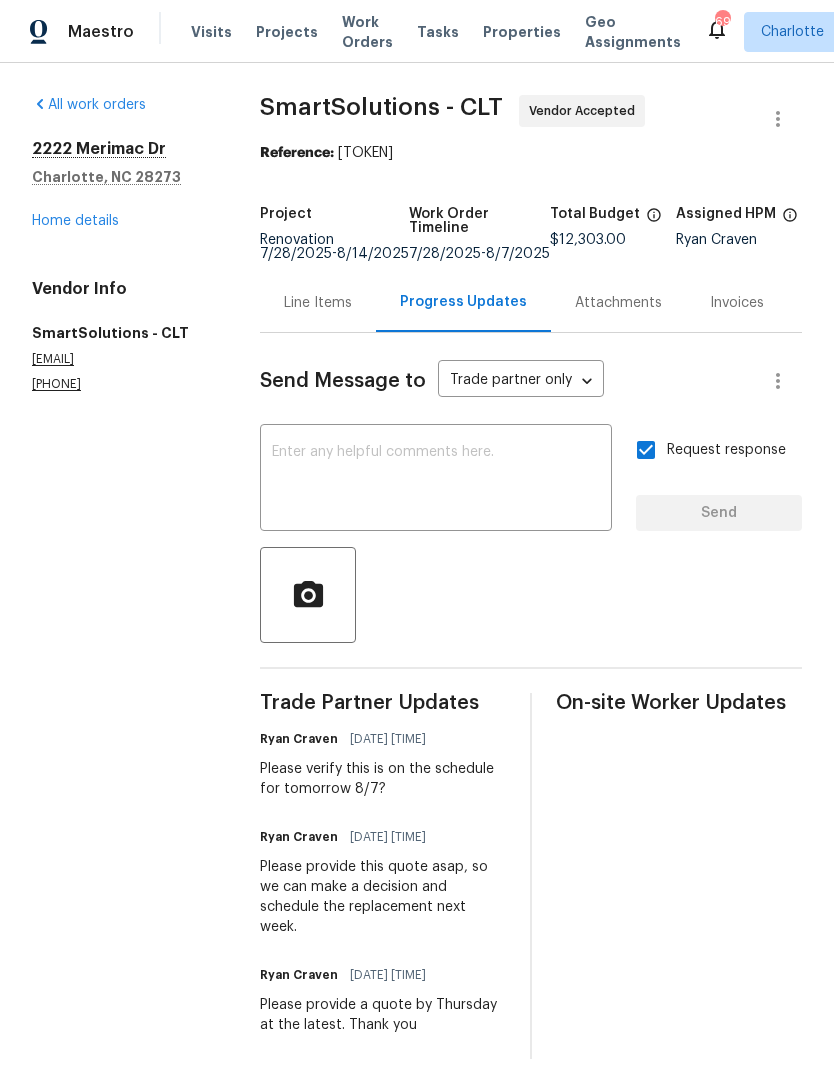 click 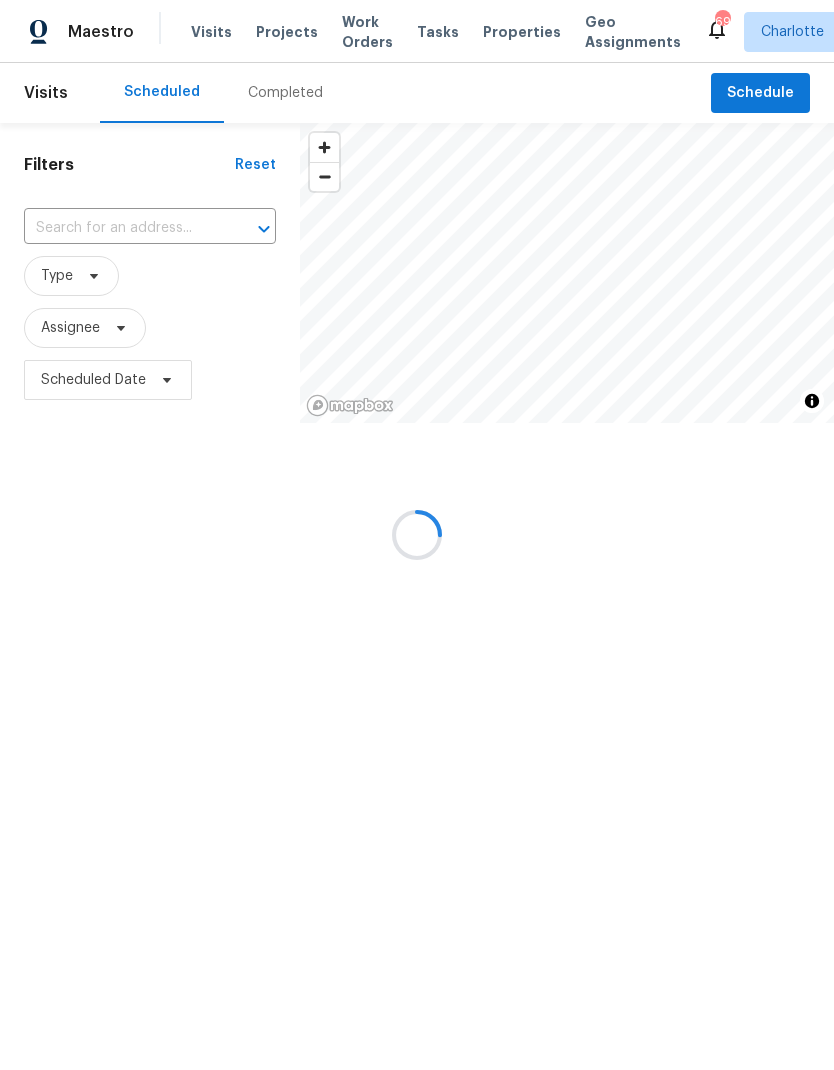scroll, scrollTop: 0, scrollLeft: 0, axis: both 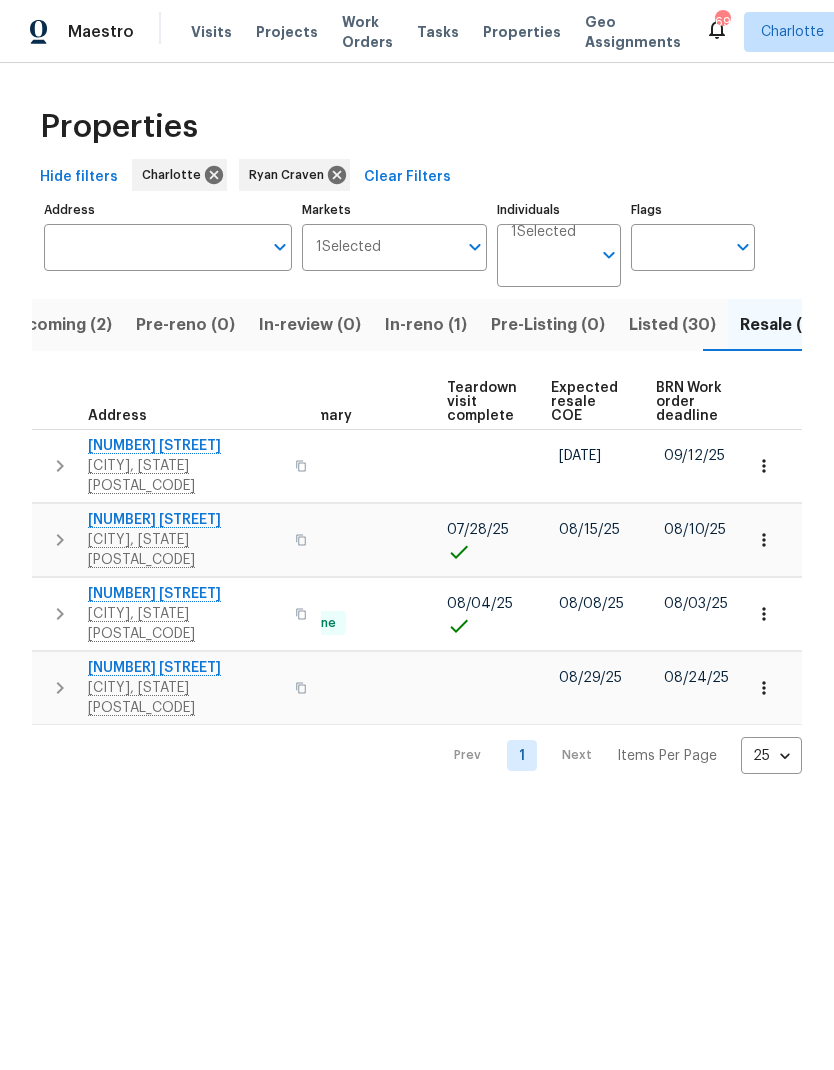 click on "Expected resale COE" at bounding box center (586, 402) 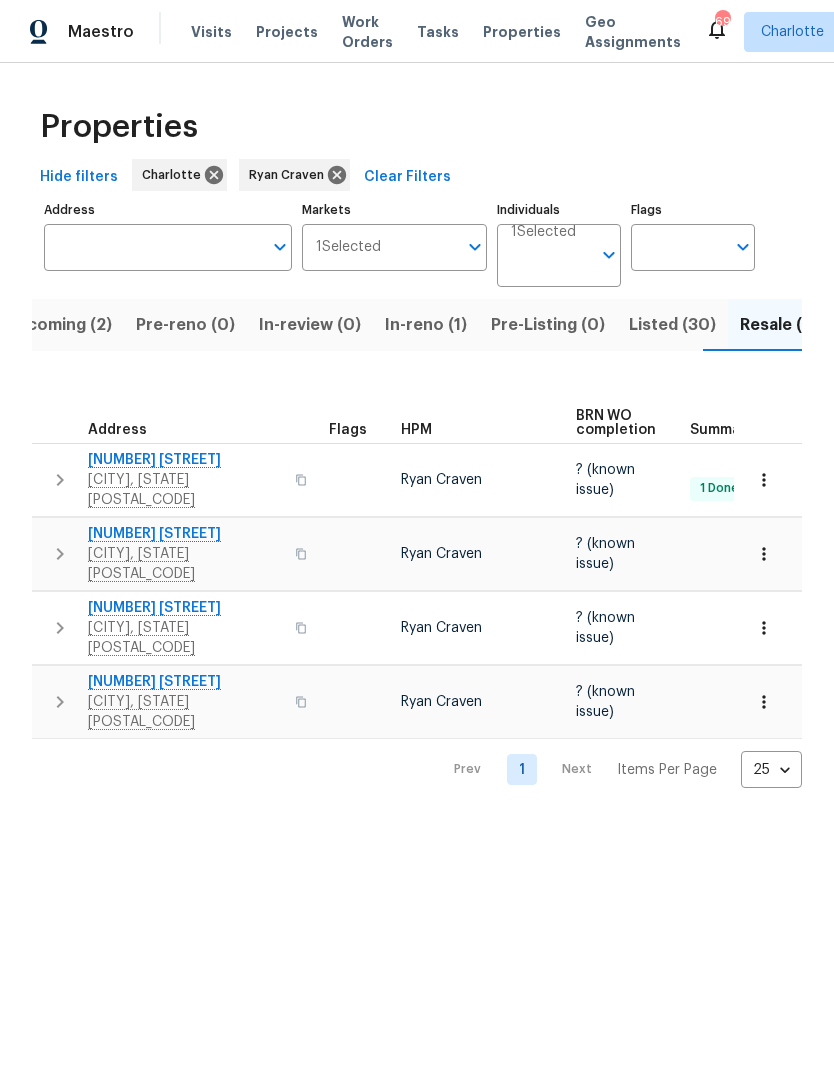 scroll, scrollTop: 0, scrollLeft: 0, axis: both 